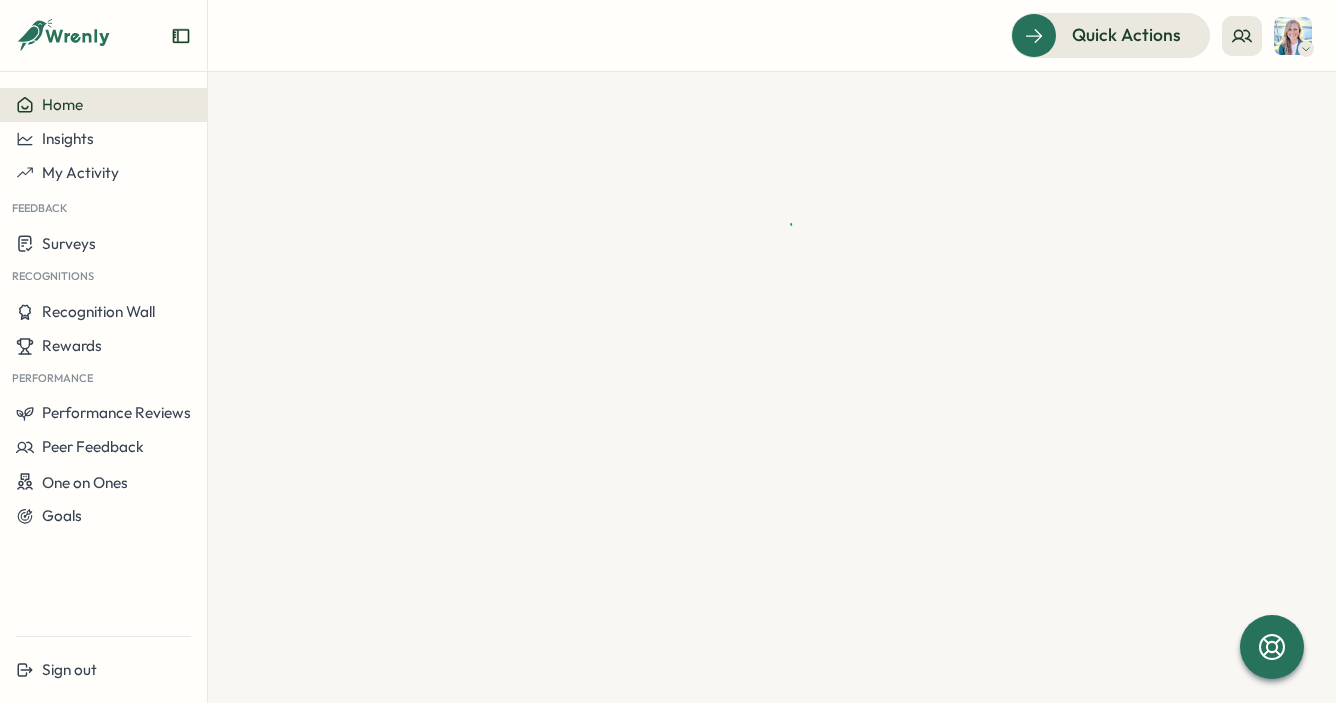 scroll, scrollTop: 0, scrollLeft: 0, axis: both 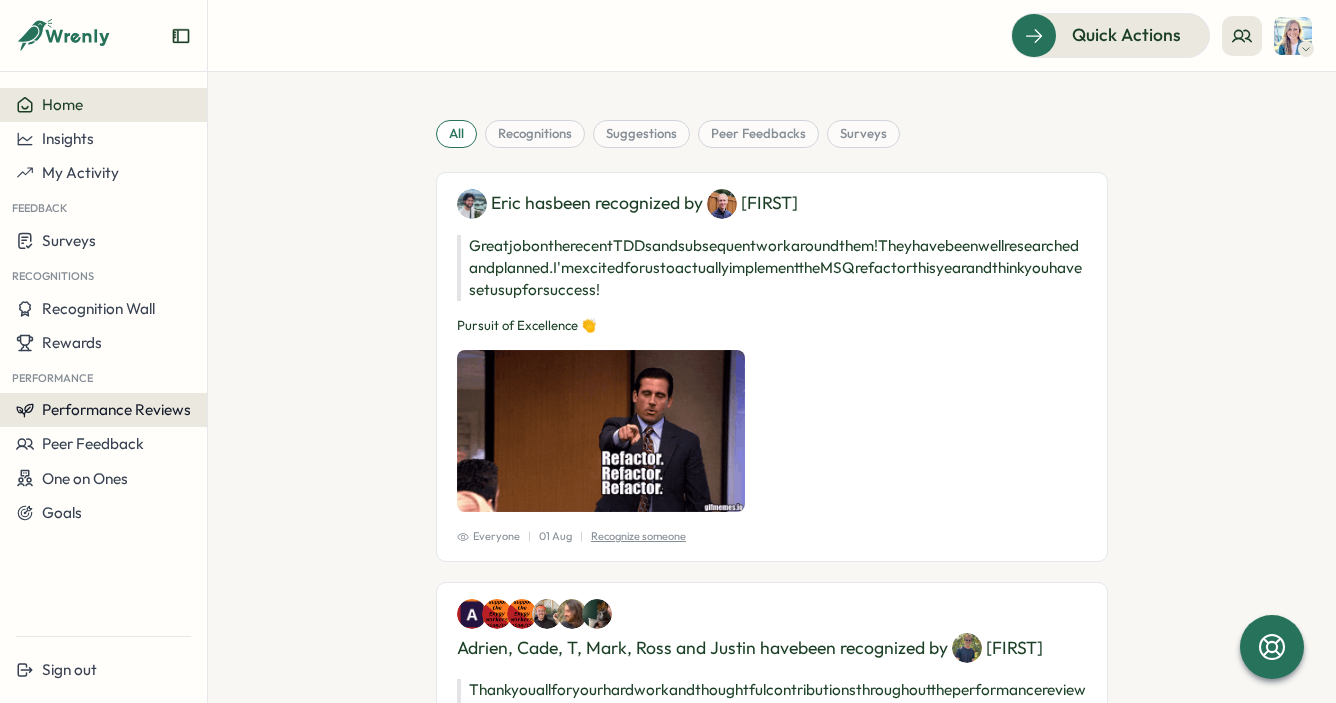 click on "Performance Reviews" at bounding box center [103, 410] 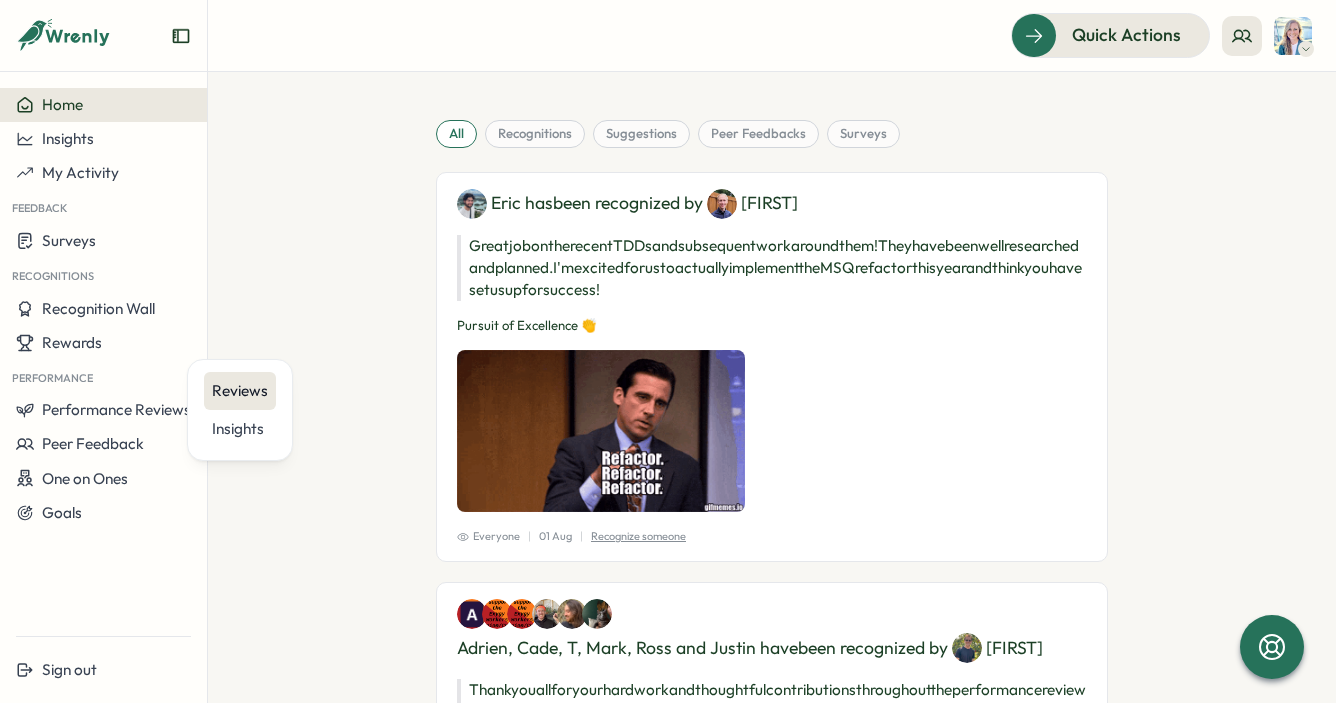 click on "Reviews" at bounding box center (240, 391) 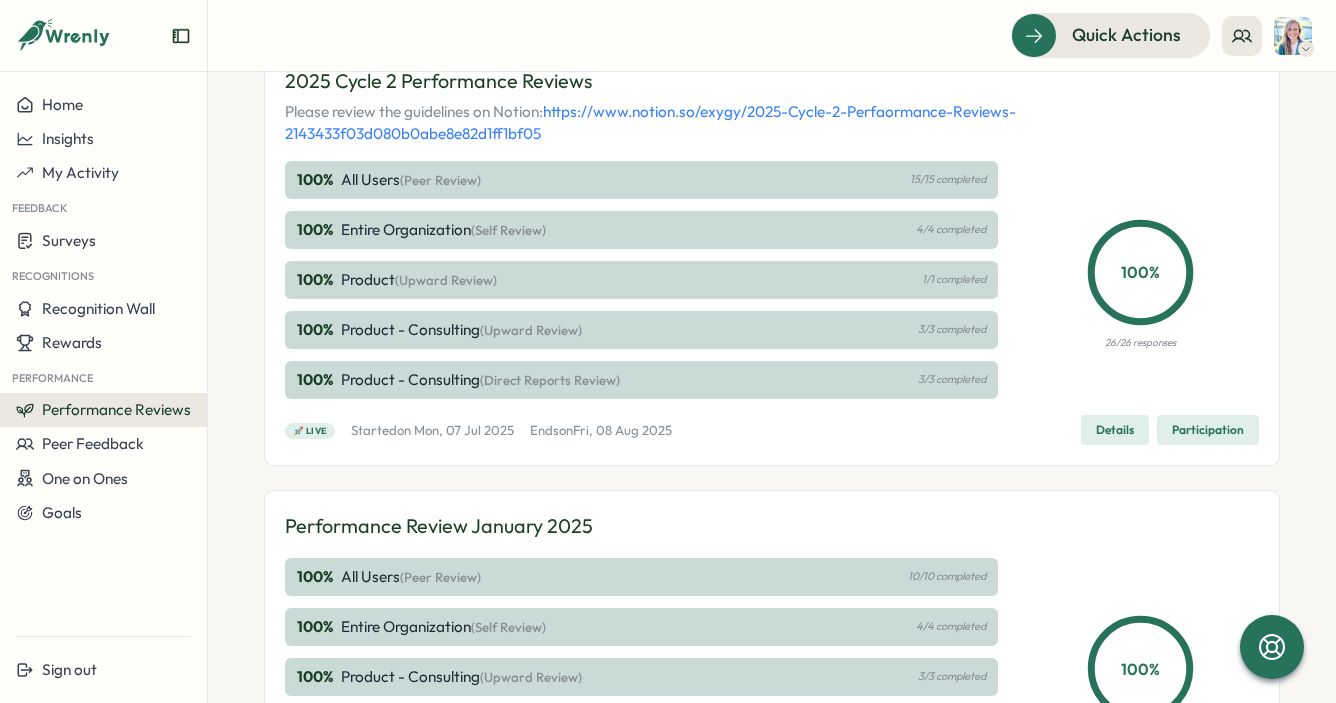 scroll, scrollTop: 0, scrollLeft: 0, axis: both 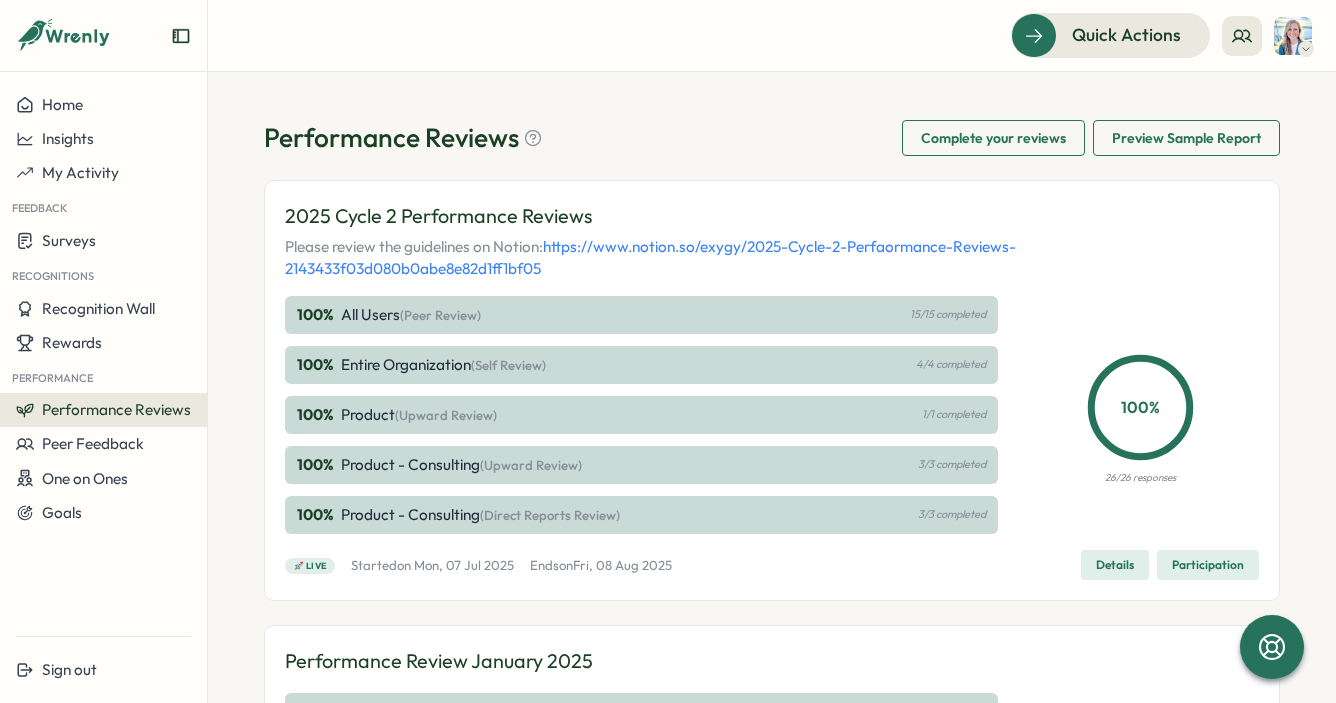 click on "Complete your reviews" at bounding box center (993, 138) 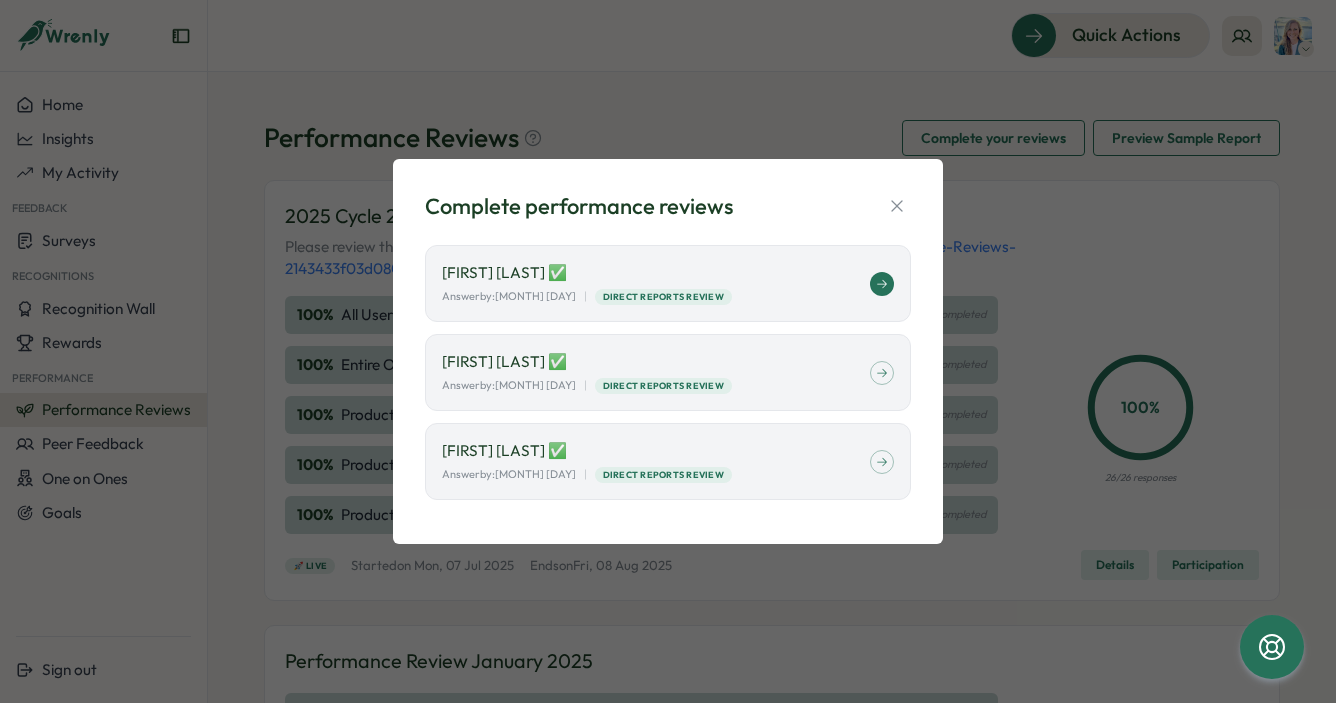 click on "Ashley Jessen   ✅" at bounding box center (656, 273) 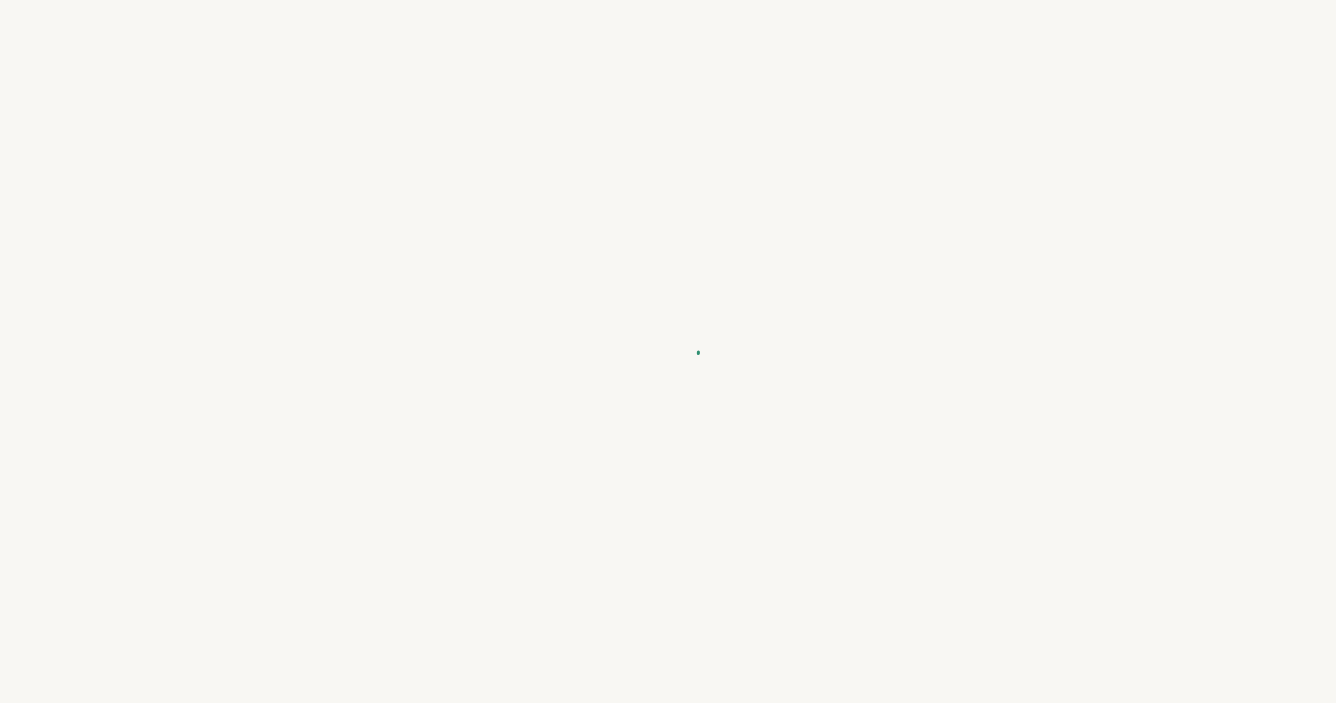 scroll, scrollTop: 0, scrollLeft: 0, axis: both 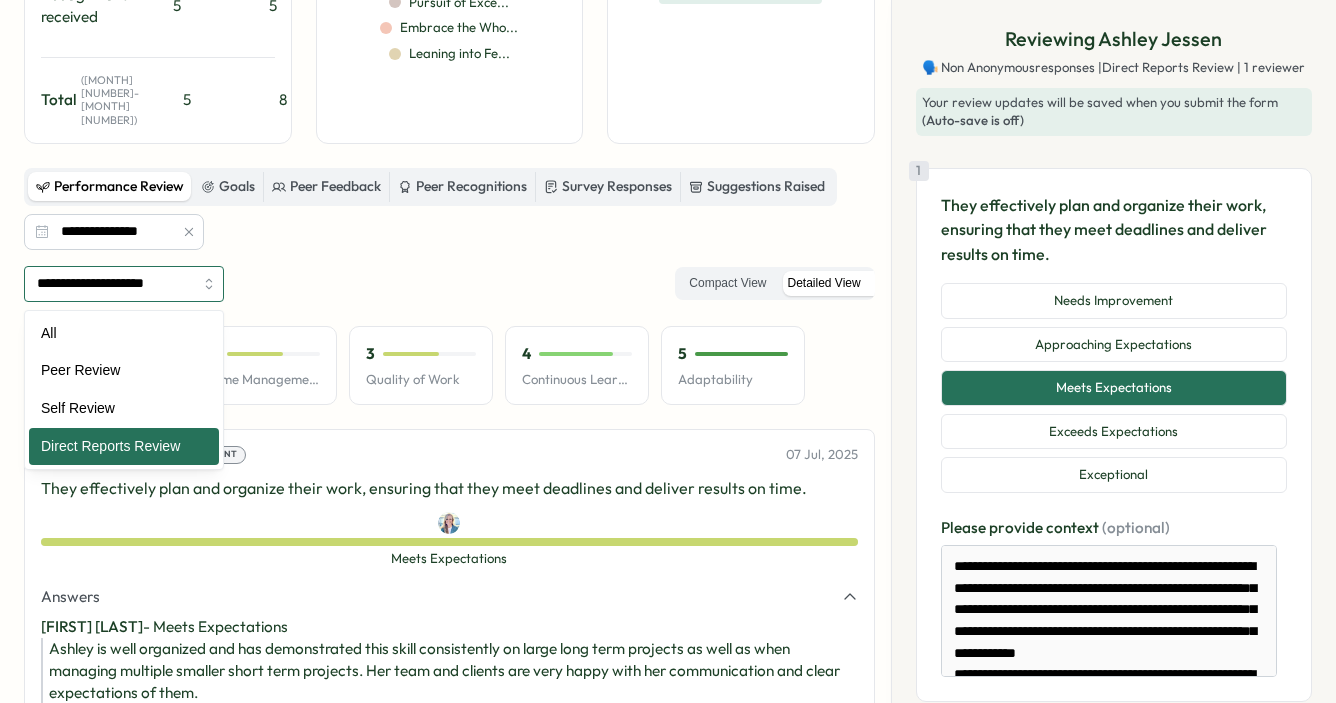click on "**********" at bounding box center [124, 284] 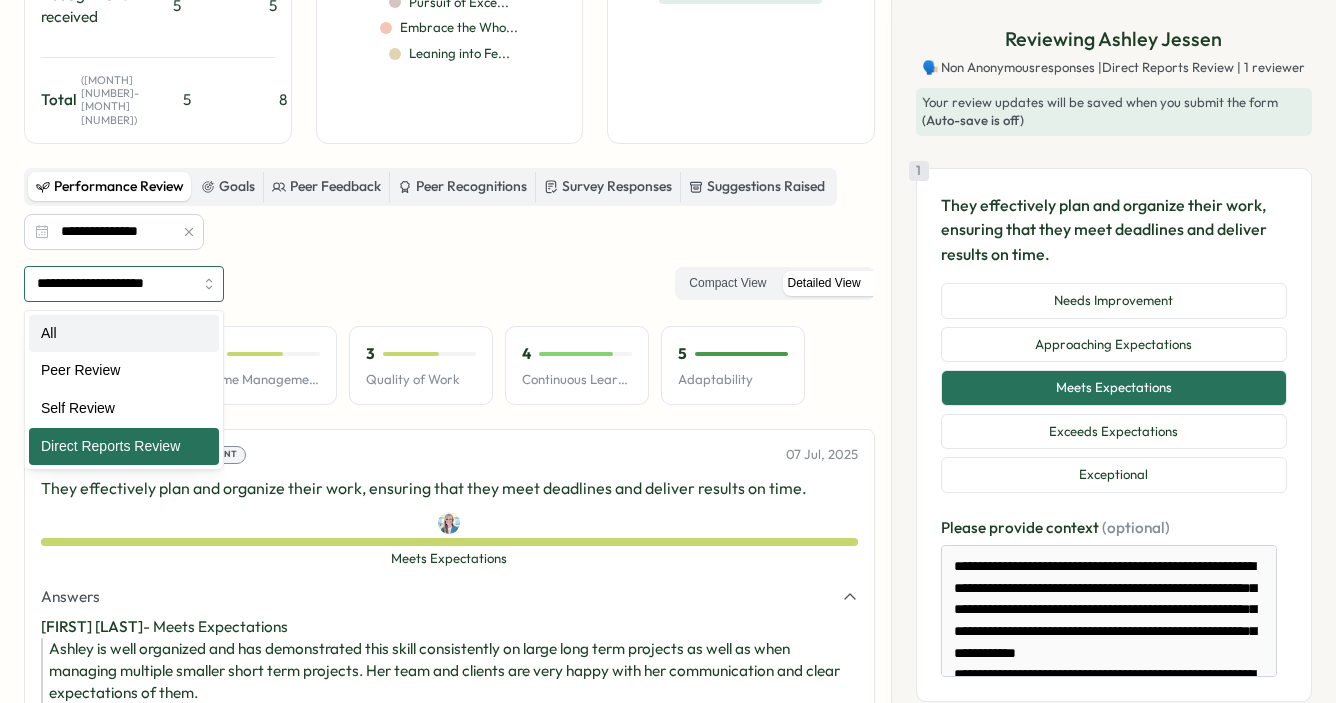 type on "***" 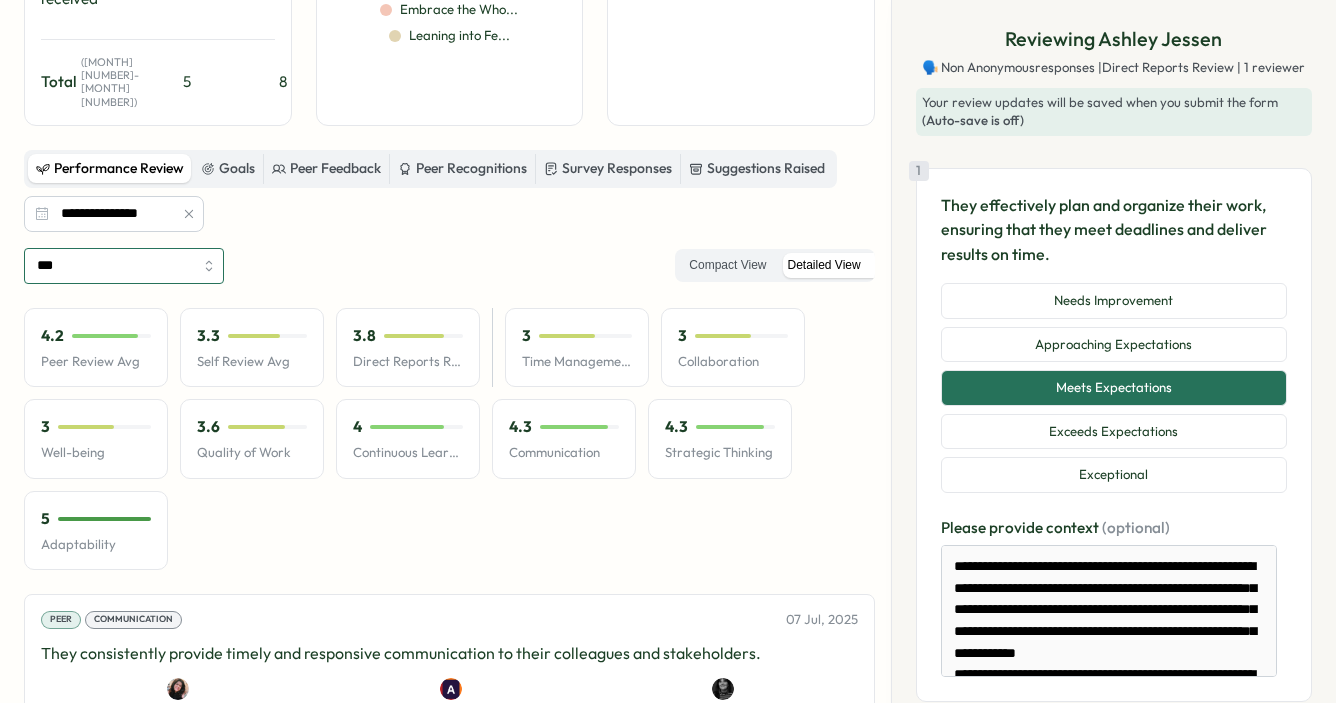 scroll, scrollTop: 539, scrollLeft: 0, axis: vertical 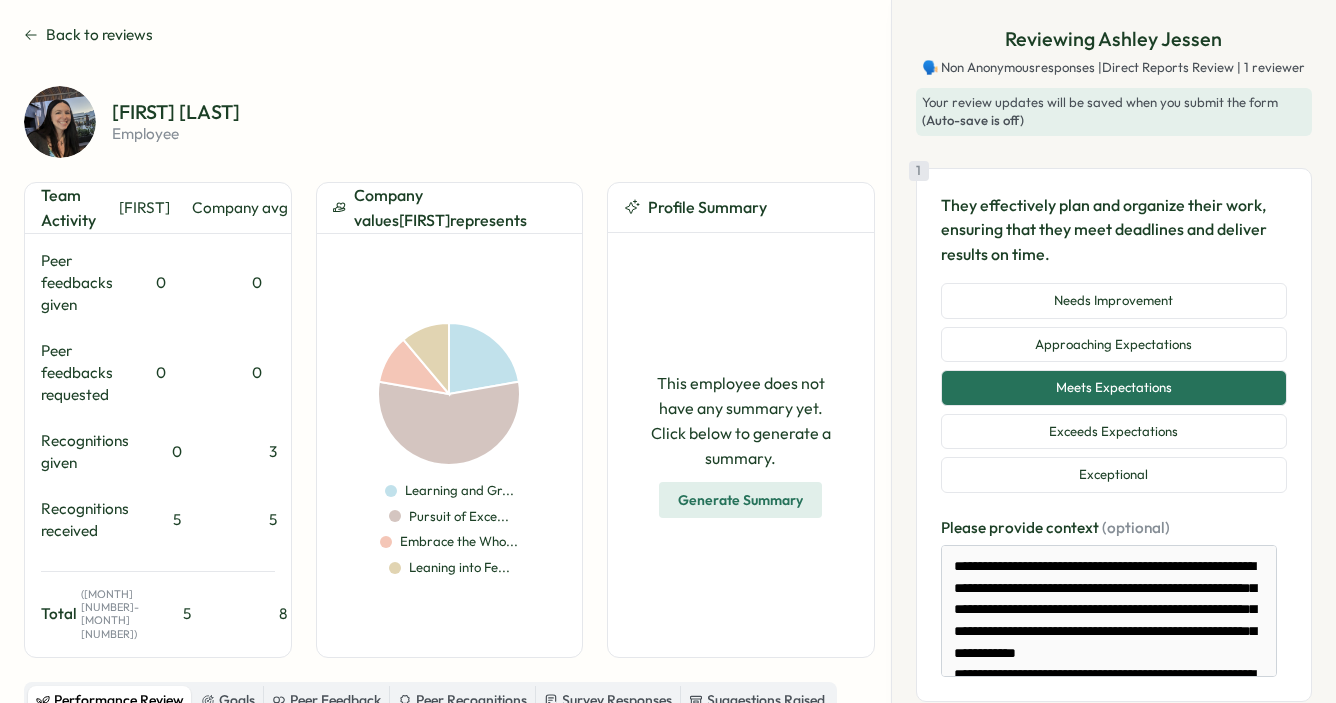 click on "Back to reviews" at bounding box center (99, 35) 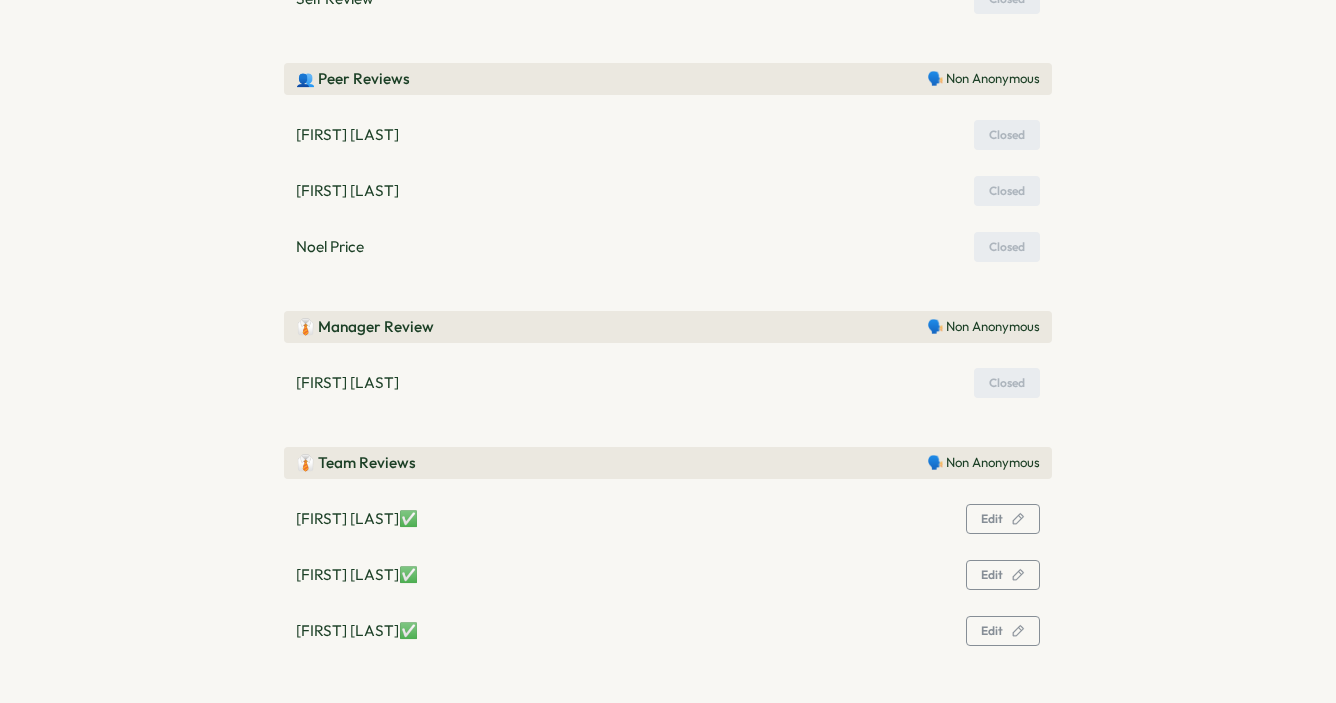 scroll, scrollTop: 0, scrollLeft: 0, axis: both 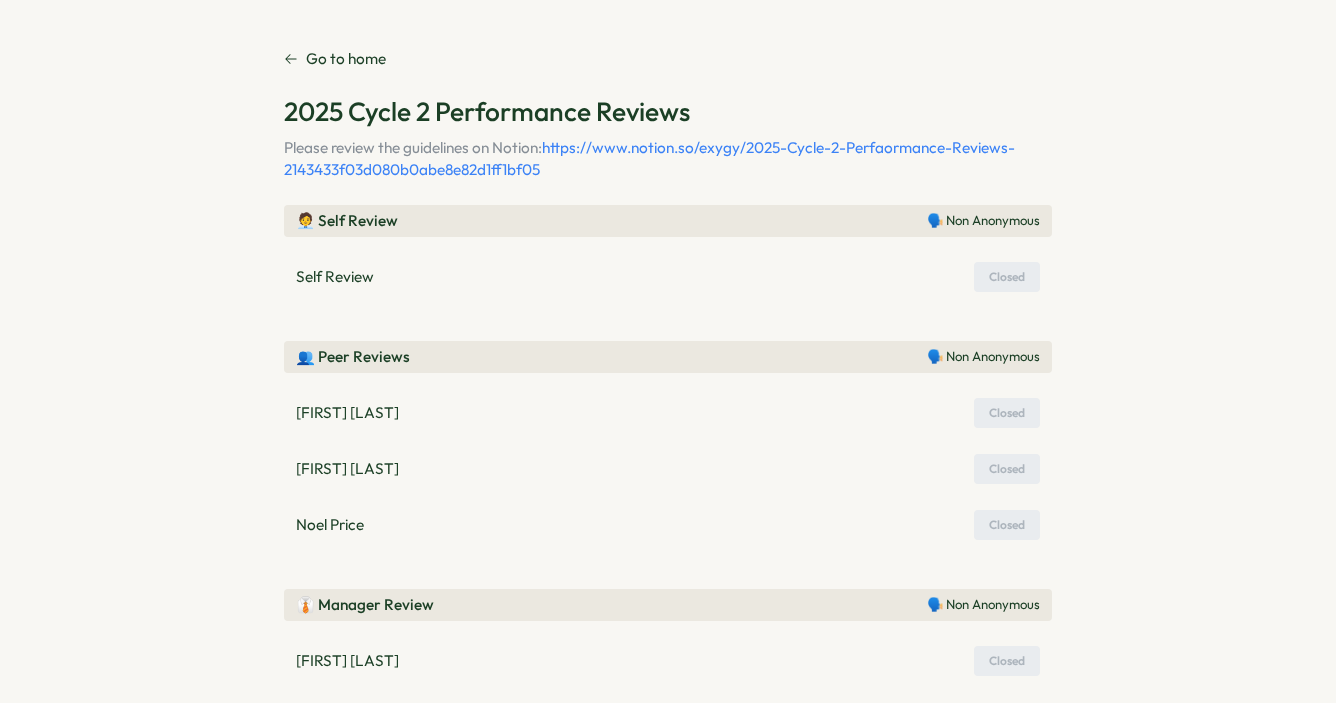 click on "Go to home" at bounding box center (346, 59) 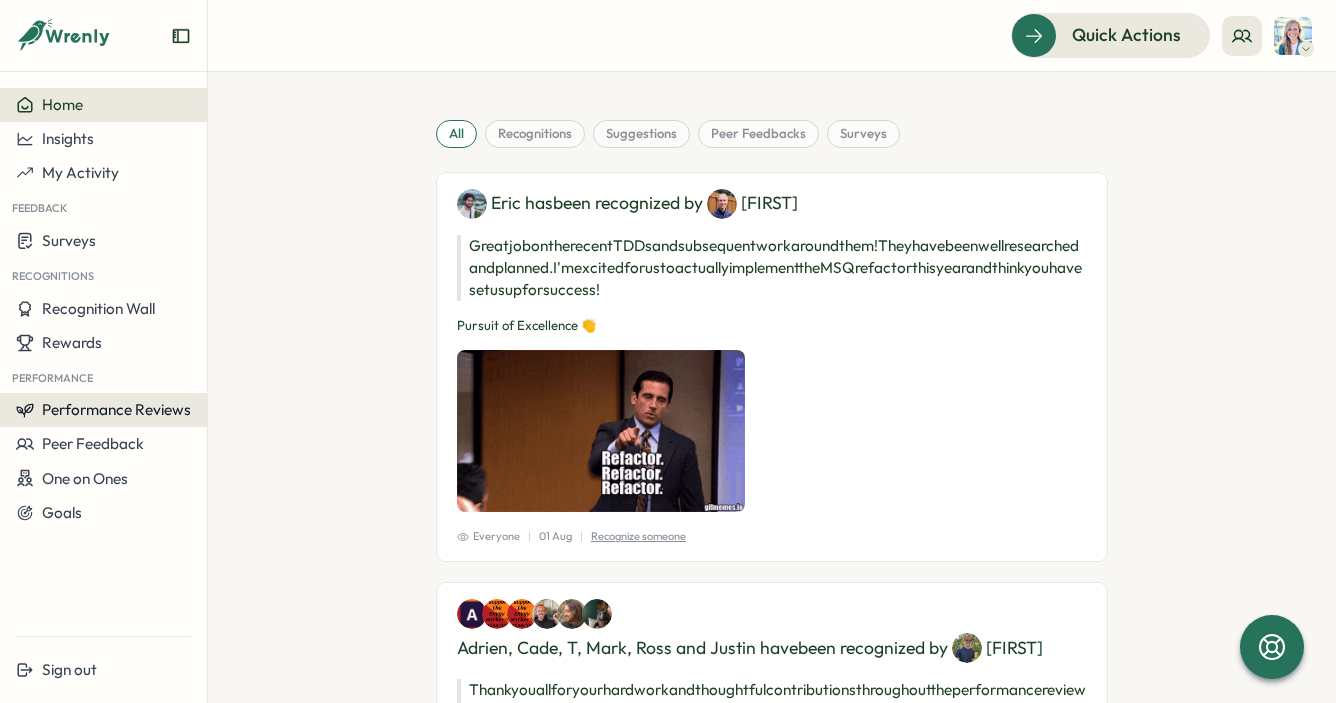 click on "Performance Reviews" at bounding box center (116, 409) 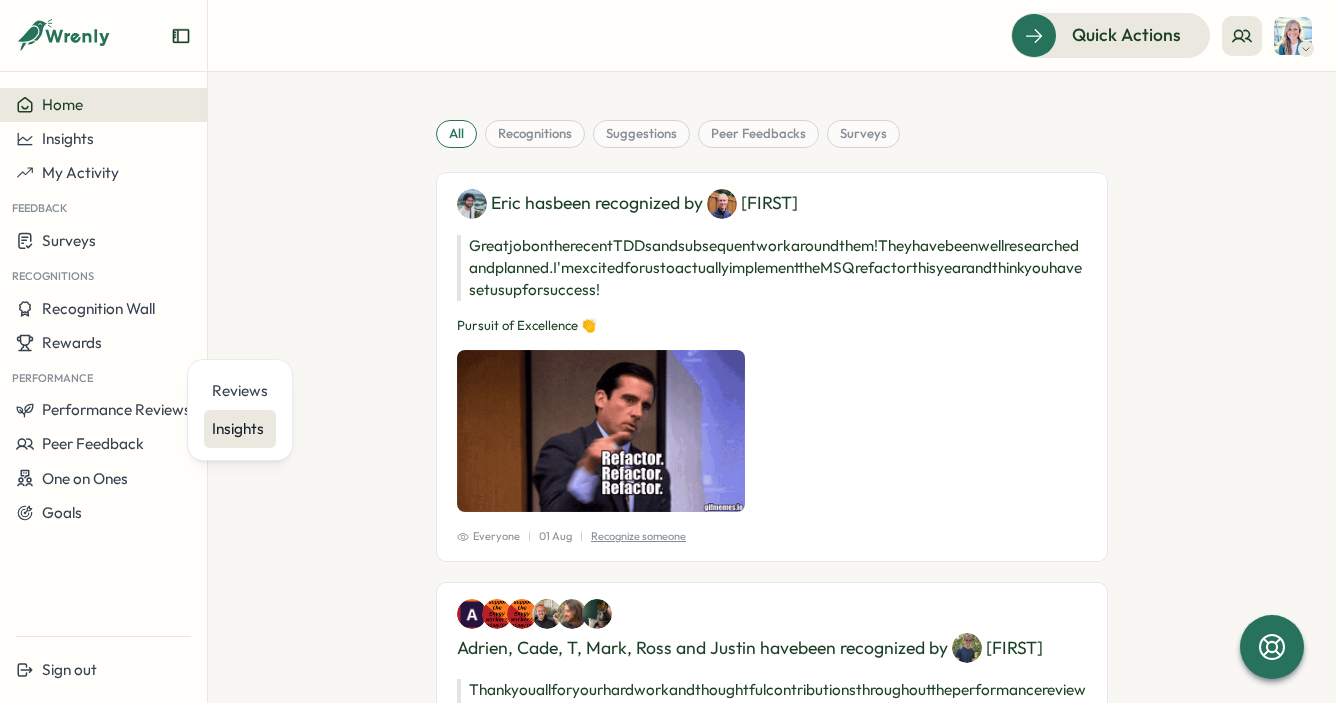 click on "Insights" at bounding box center (240, 429) 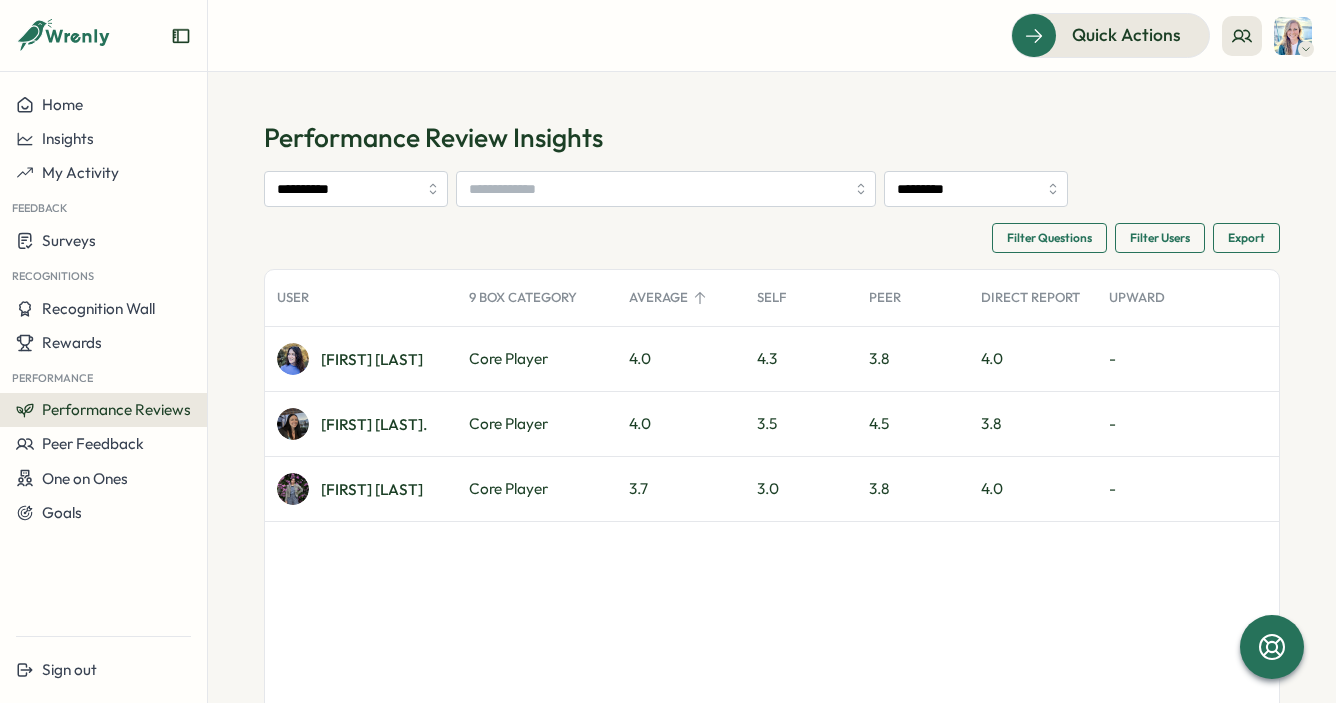 click on "Performance Reviews" at bounding box center (116, 409) 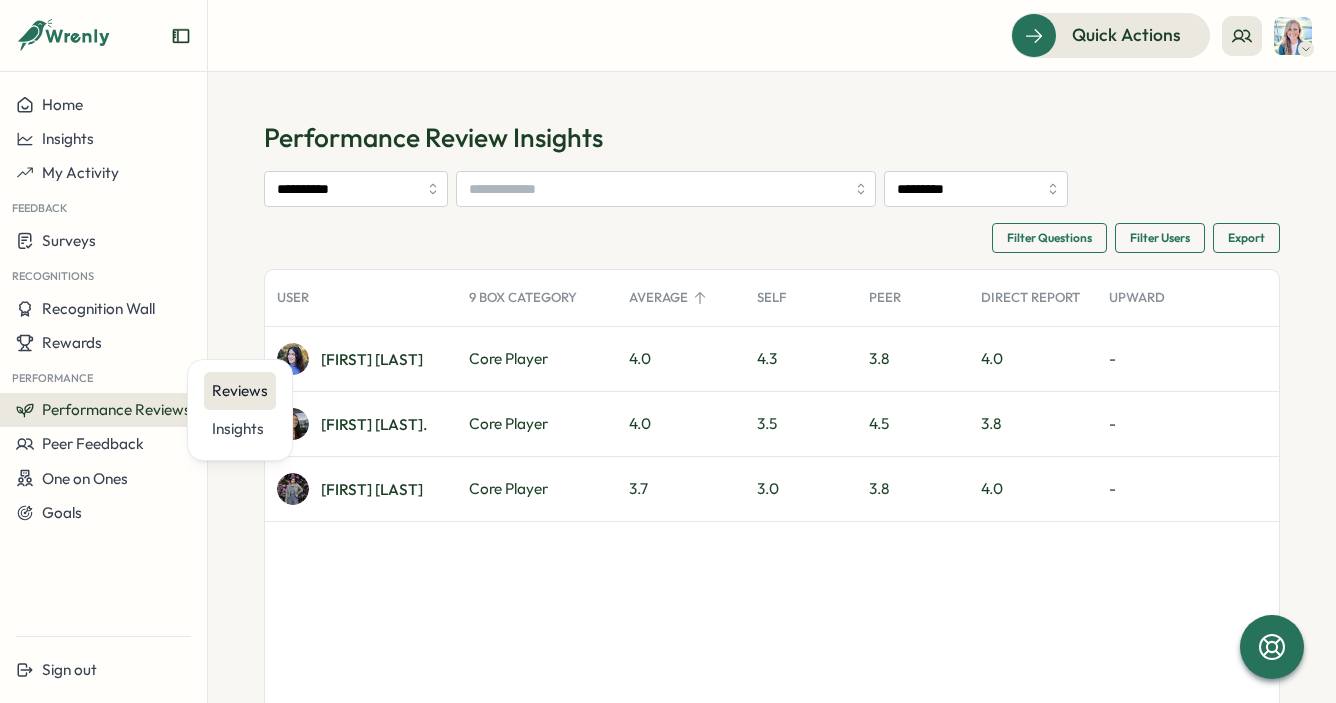 click on "Reviews" at bounding box center [240, 391] 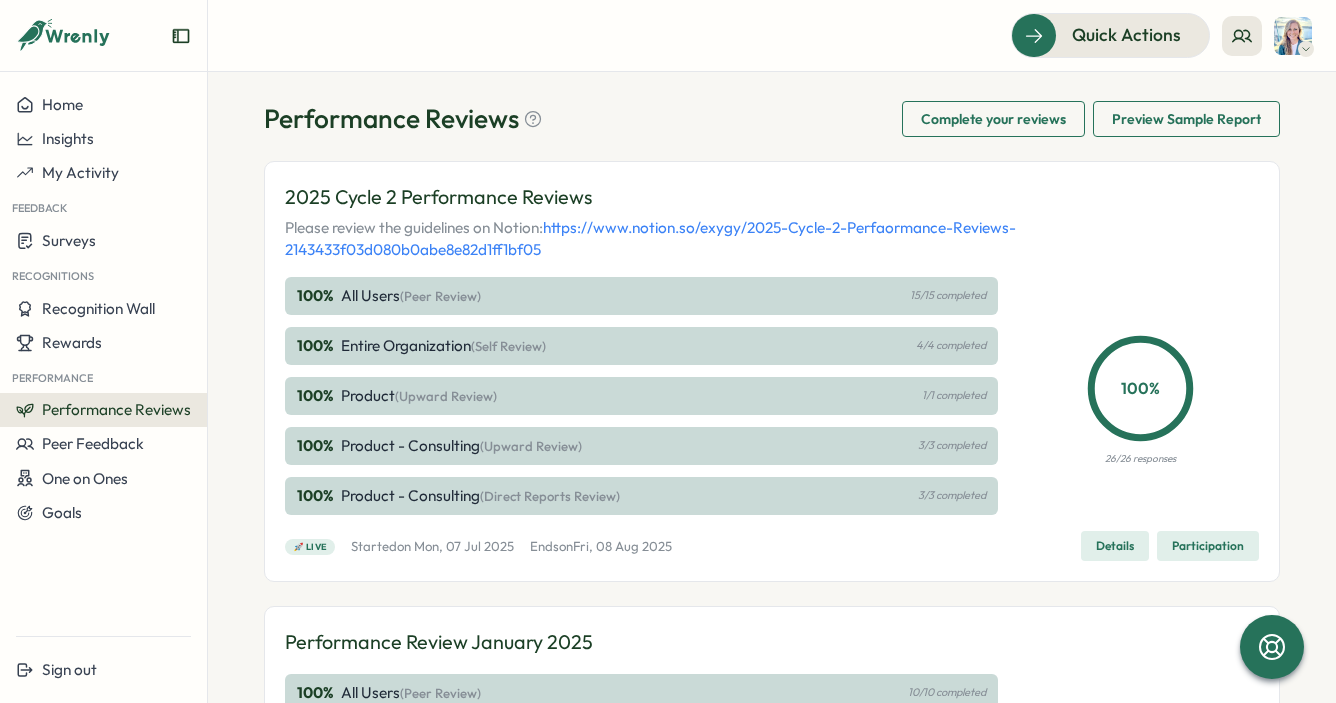 scroll, scrollTop: 0, scrollLeft: 0, axis: both 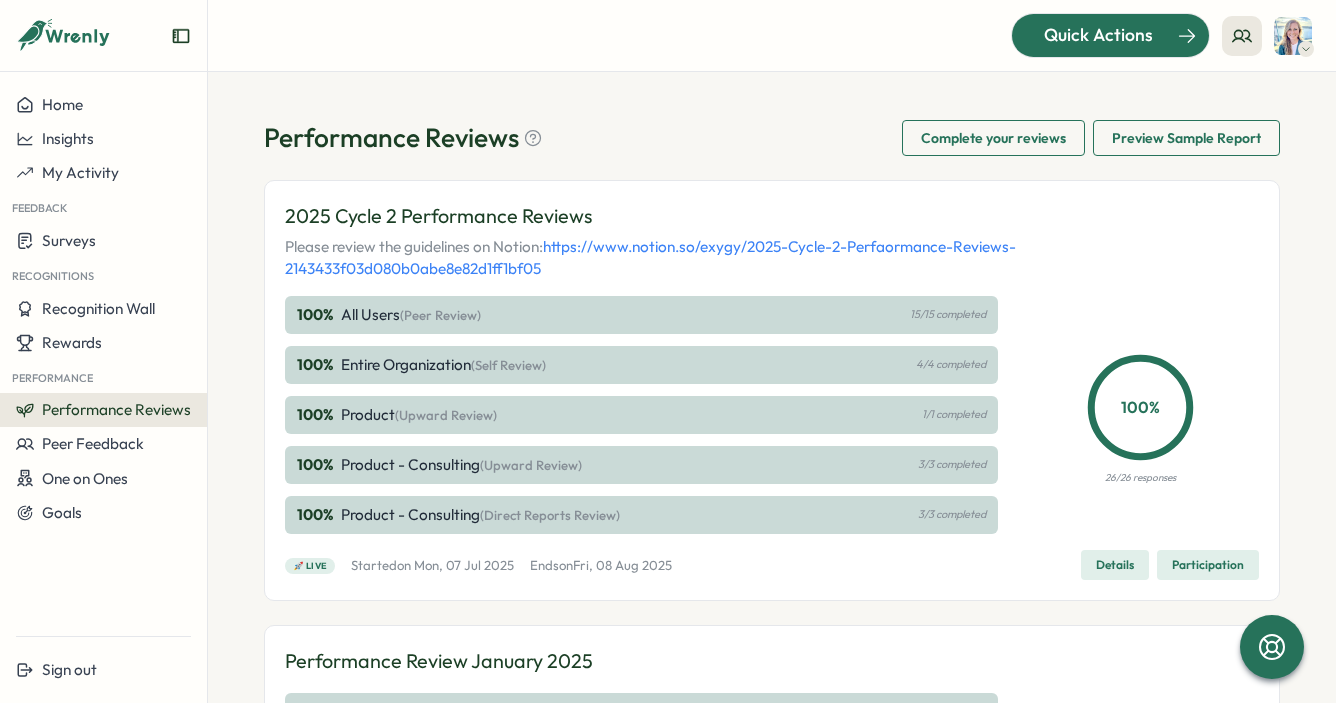 click on "Quick Actions" at bounding box center (1098, 35) 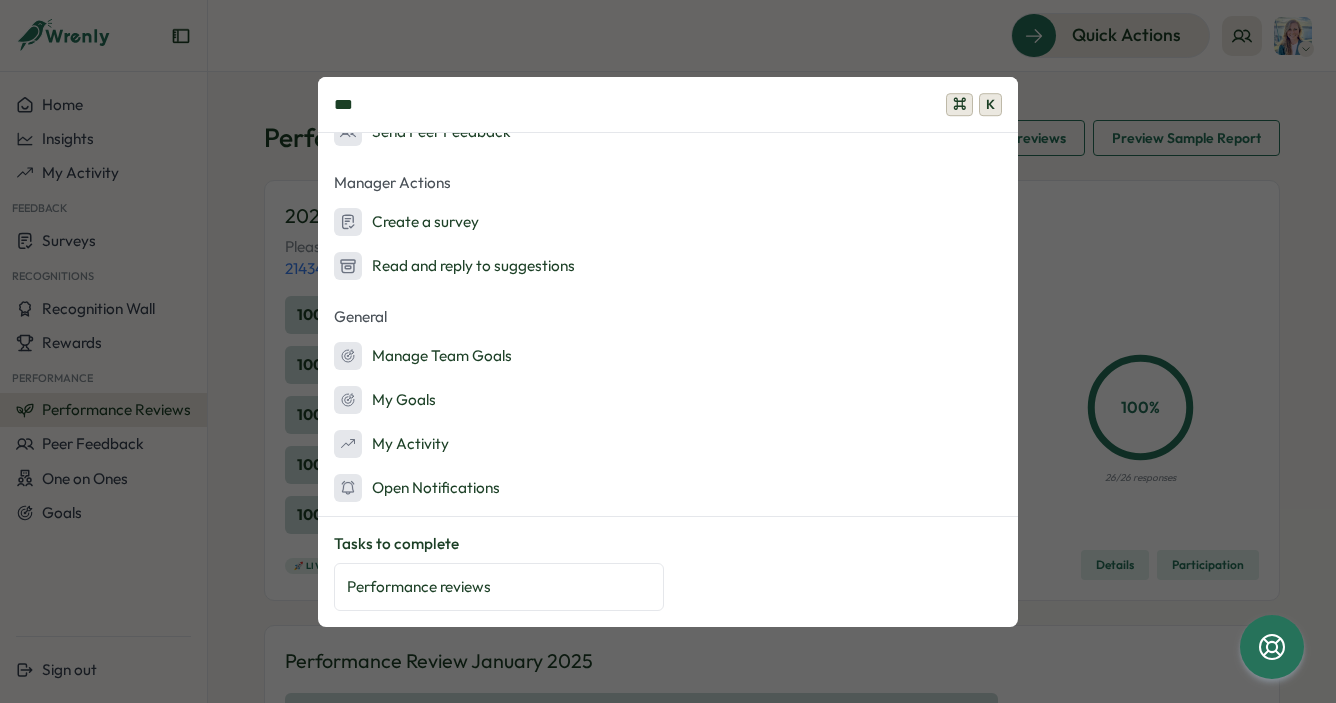 scroll, scrollTop: 0, scrollLeft: 0, axis: both 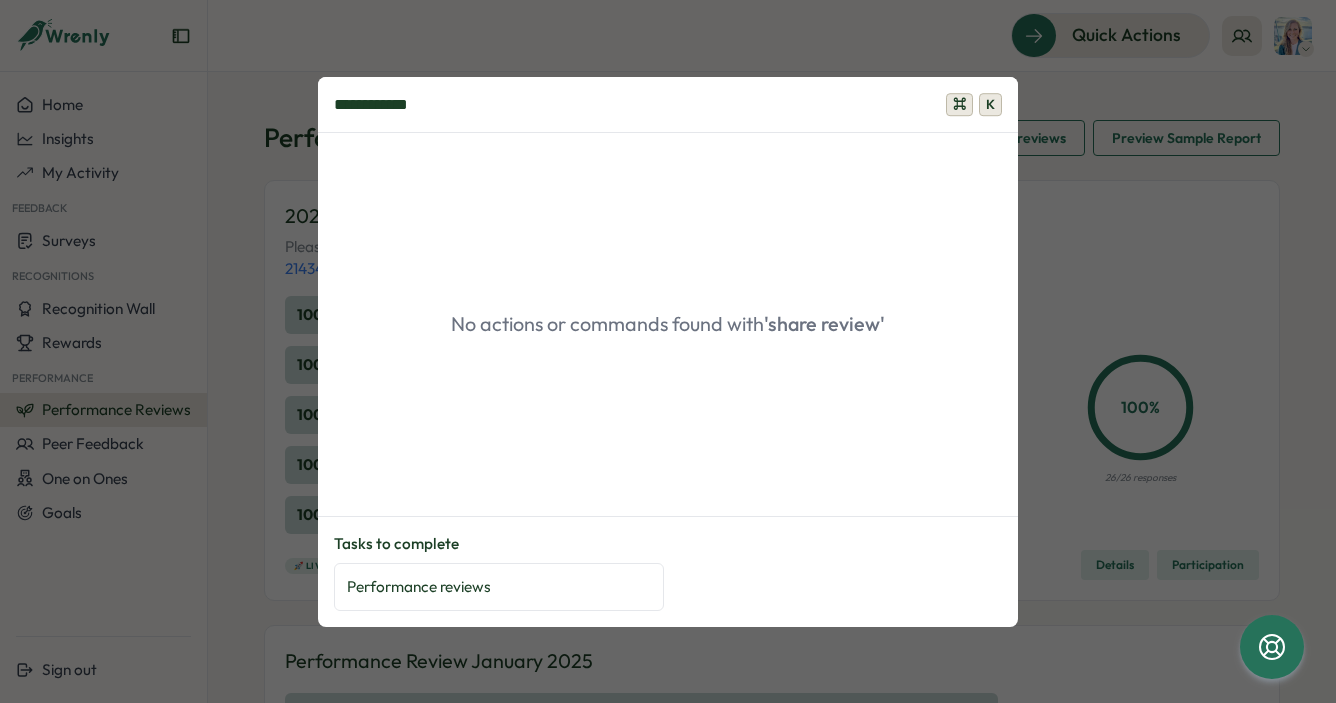 type on "**********" 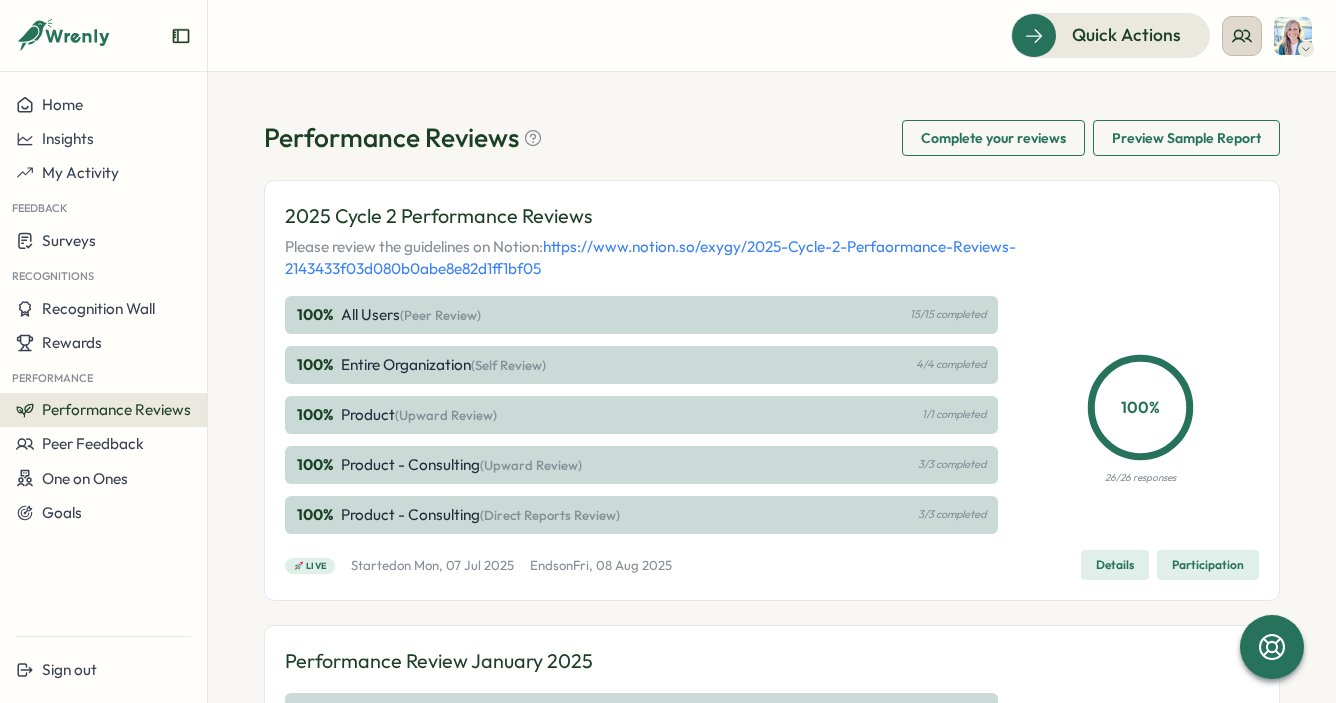 click 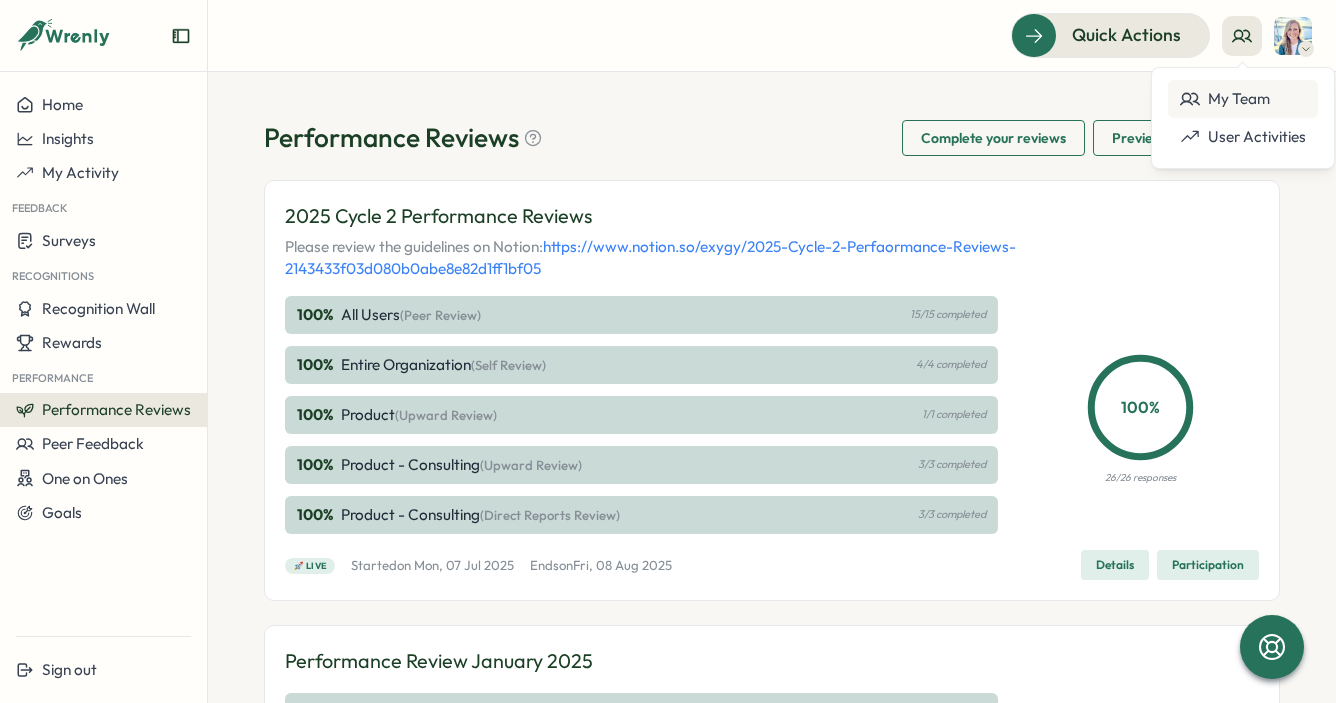 click on "My Team" at bounding box center [1243, 99] 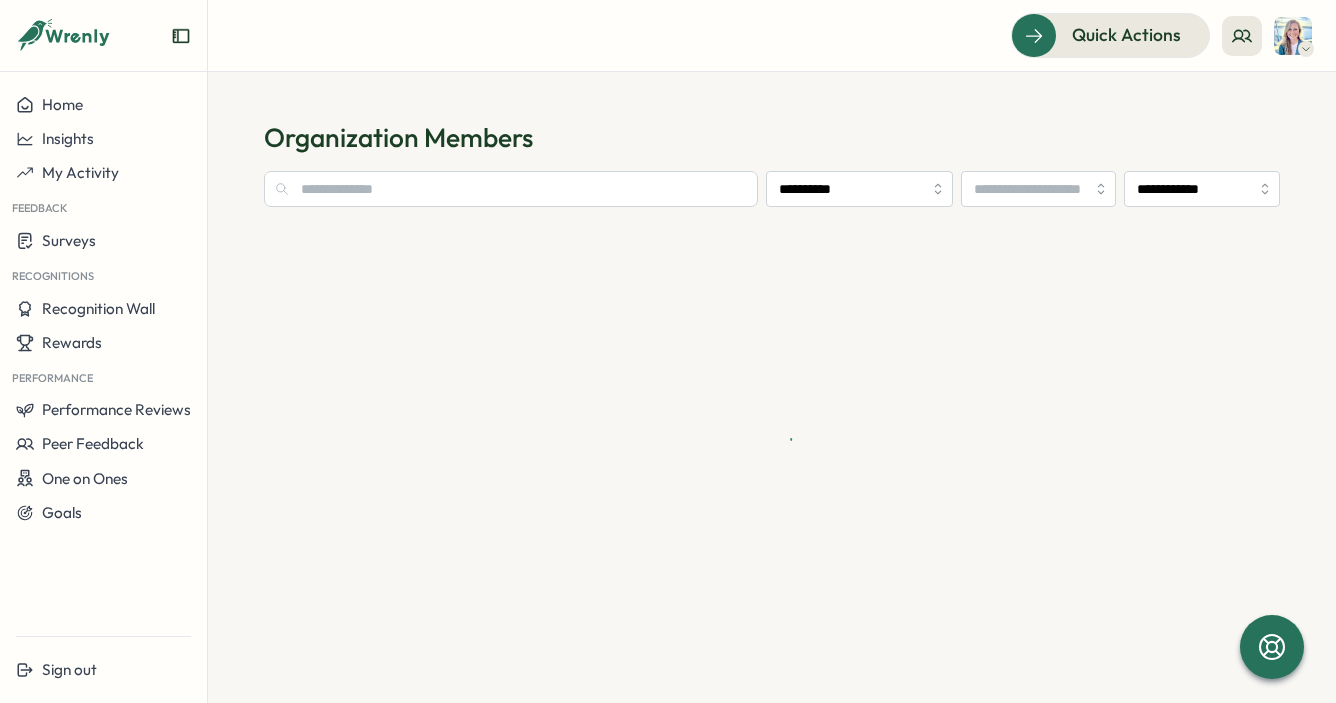 type on "**********" 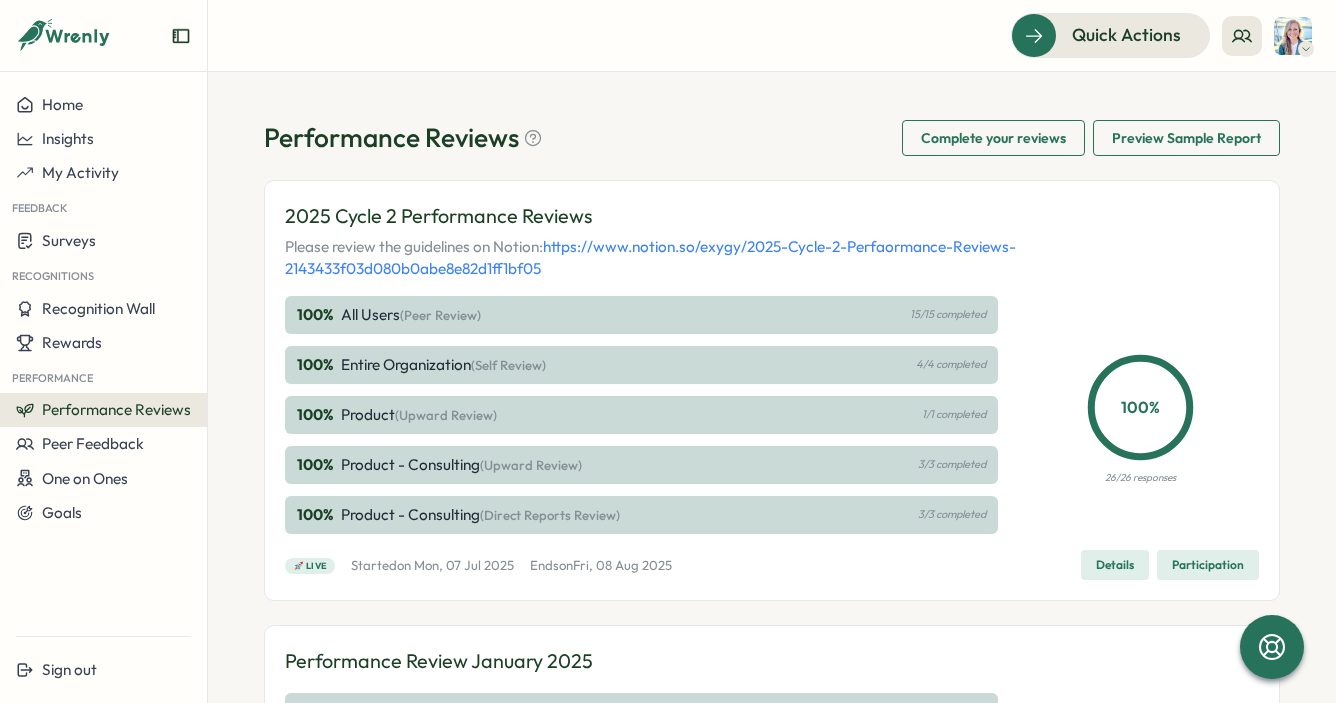 click on "Ashley is very detail oriented, and balances efficiency with accuracy, consistency, and completeness. She has an incredible ability to catch errors and inconsistencies that others miss, often preventing issues before they reach stakeholders. Her work is consistently polished and thorough, whether it's a client presentation, project doc, or research!" at bounding box center (772, 387) 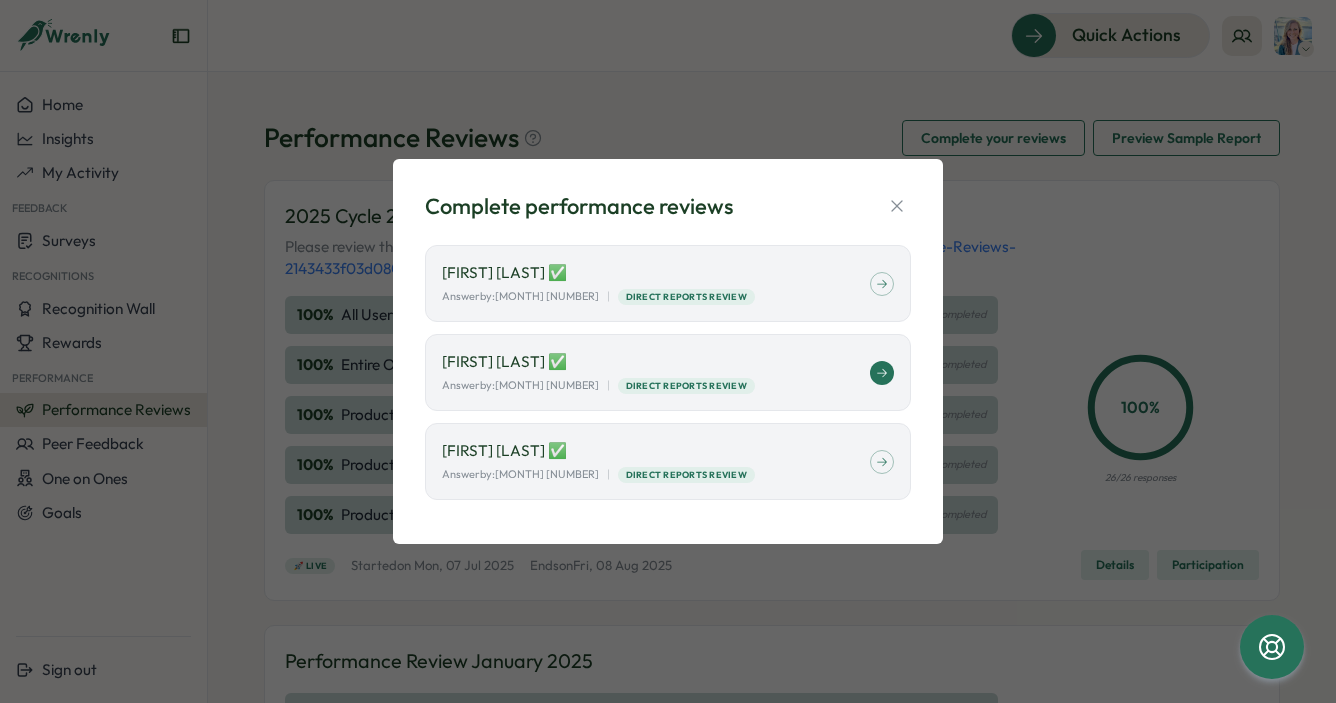 click on "Answer  by:  [MONTH] [NUMBER] | Direct Reports Review" at bounding box center [656, 385] 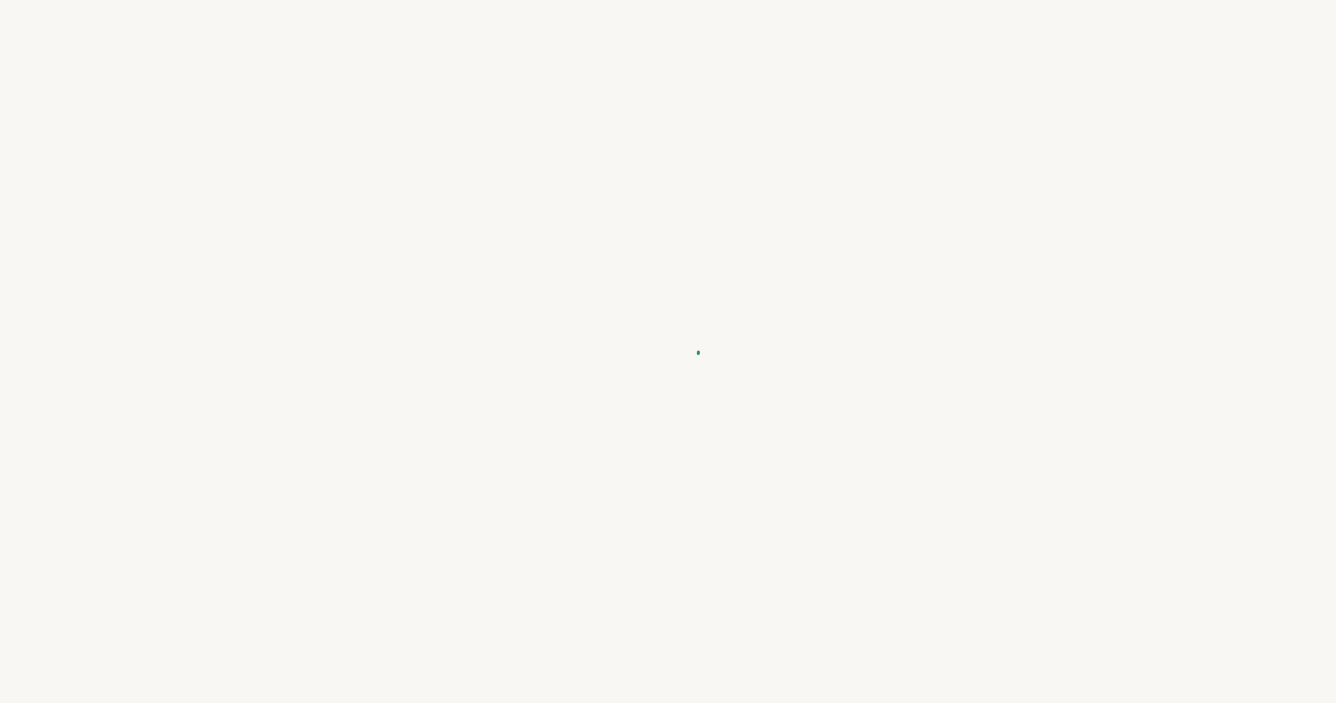 scroll, scrollTop: 0, scrollLeft: 0, axis: both 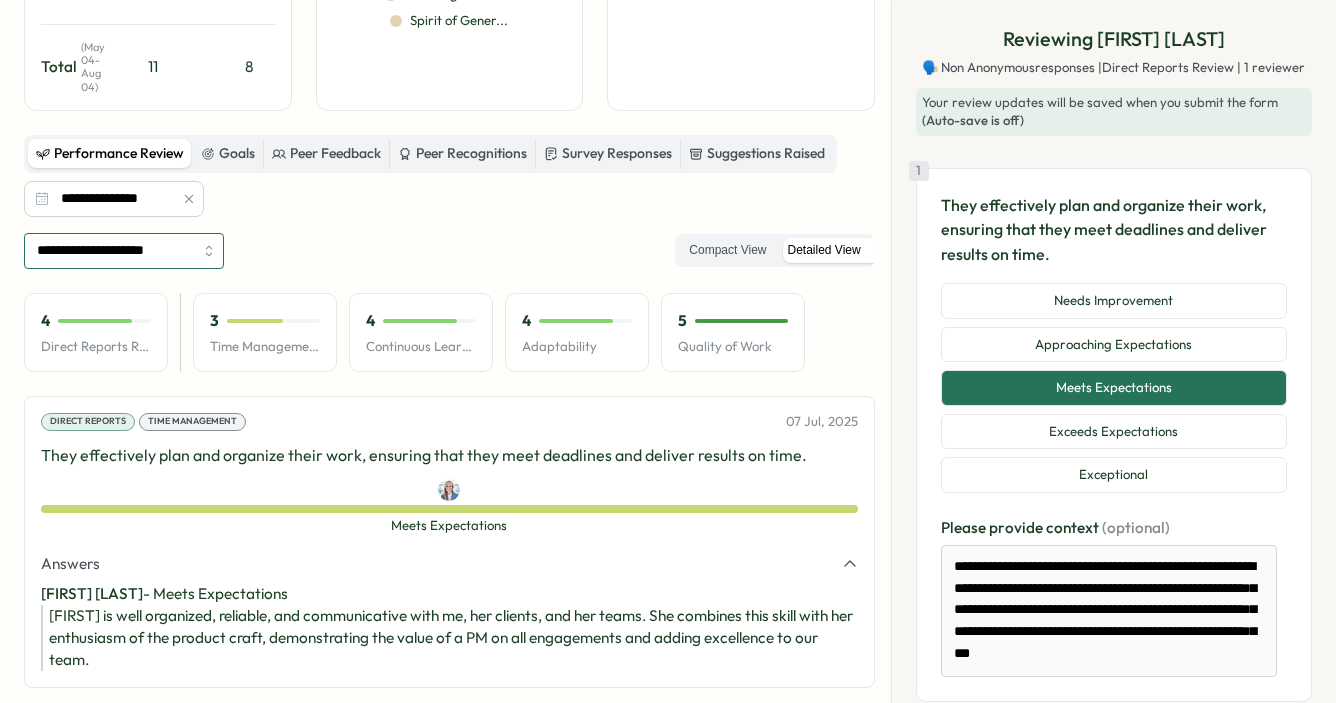 click on "**********" at bounding box center [124, 251] 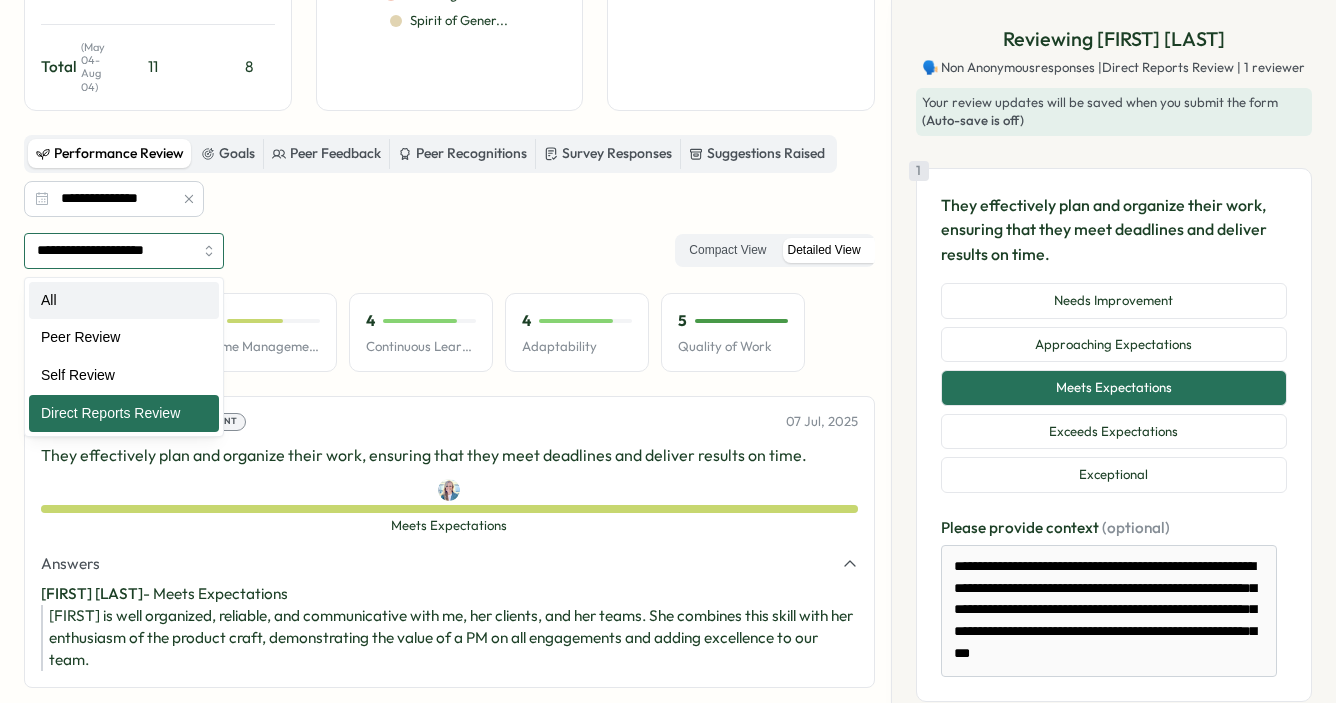 type on "***" 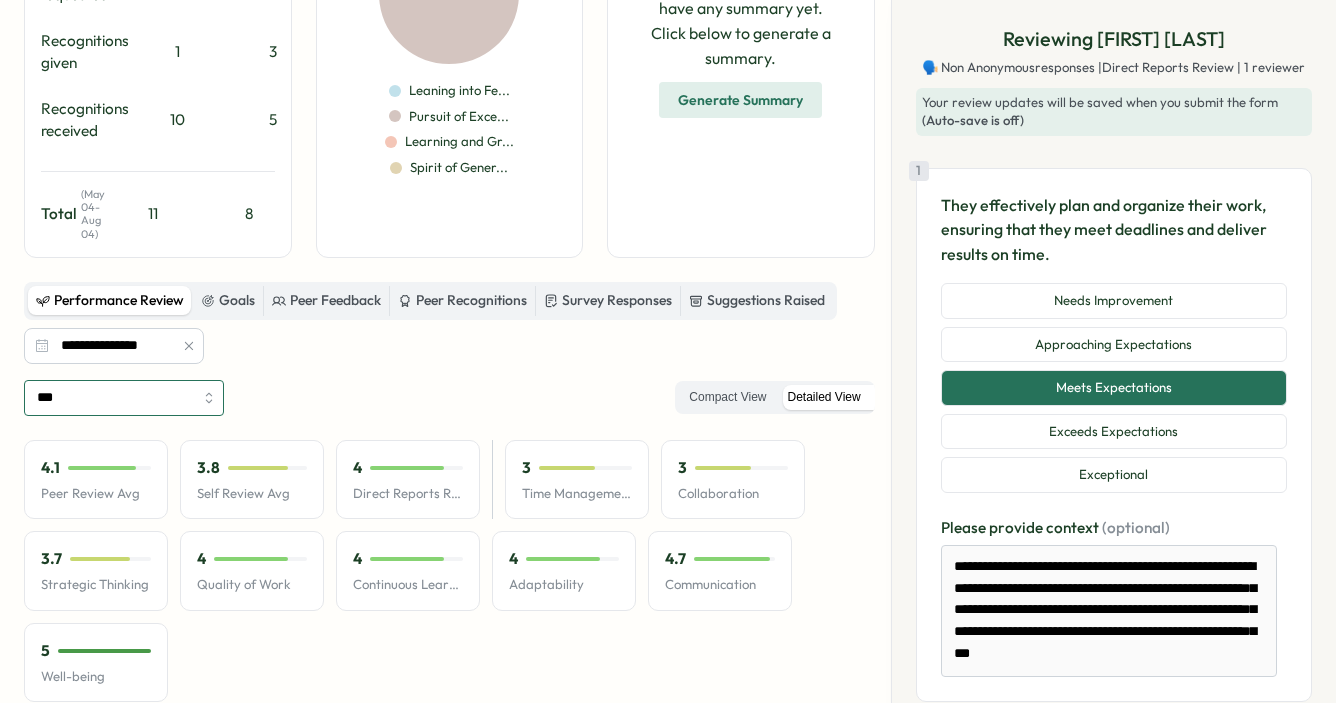 scroll, scrollTop: 406, scrollLeft: 0, axis: vertical 